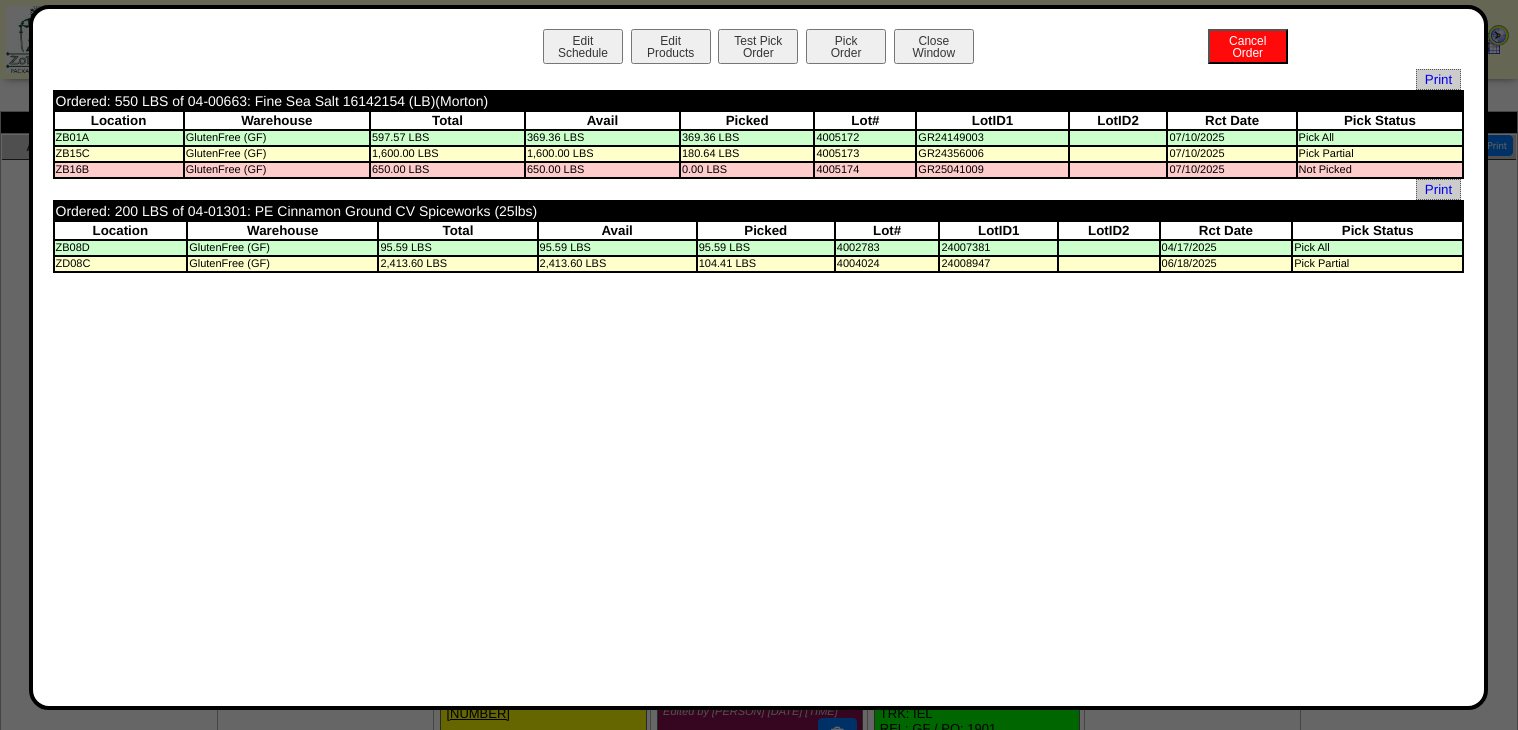 scroll, scrollTop: 0, scrollLeft: 0, axis: both 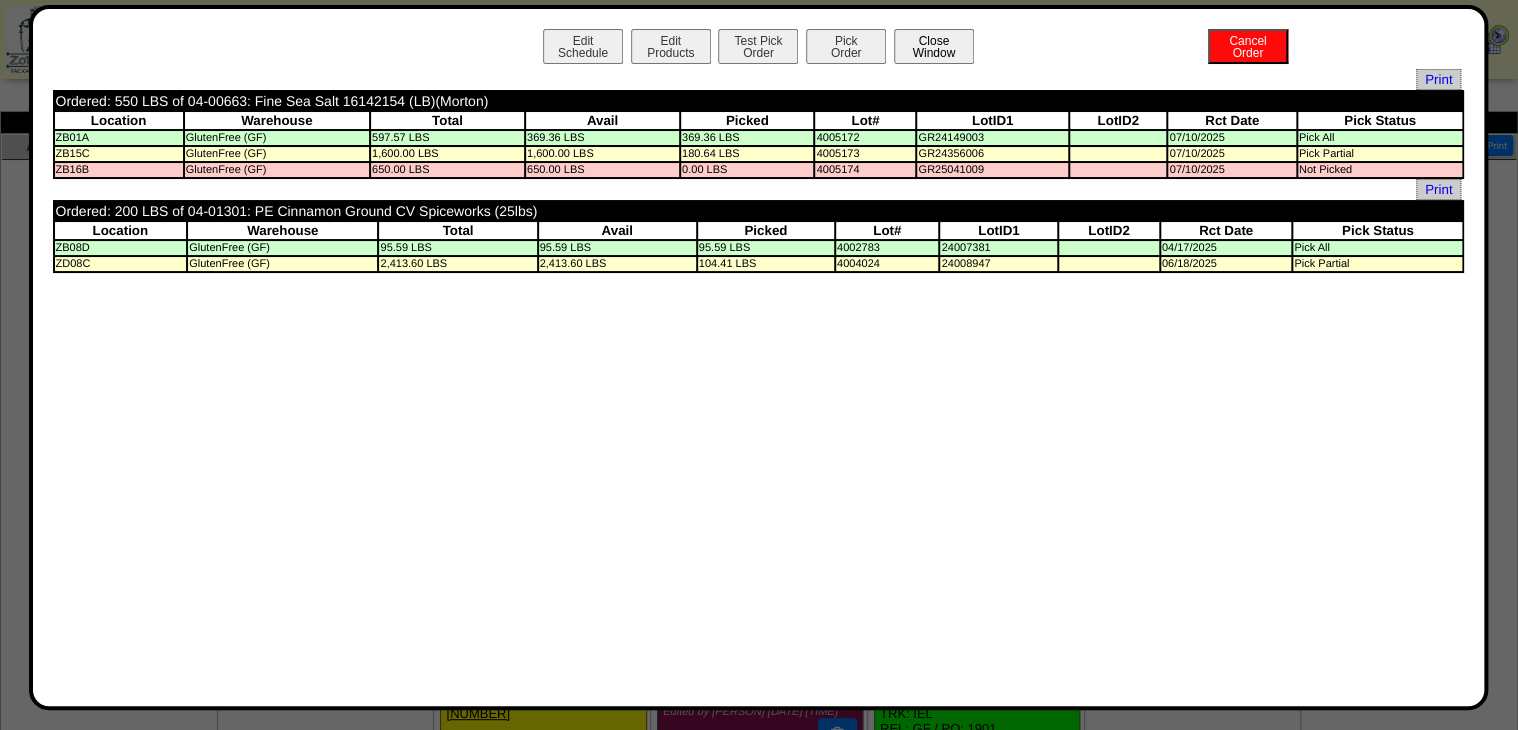 click on "Close Window" at bounding box center [934, 46] 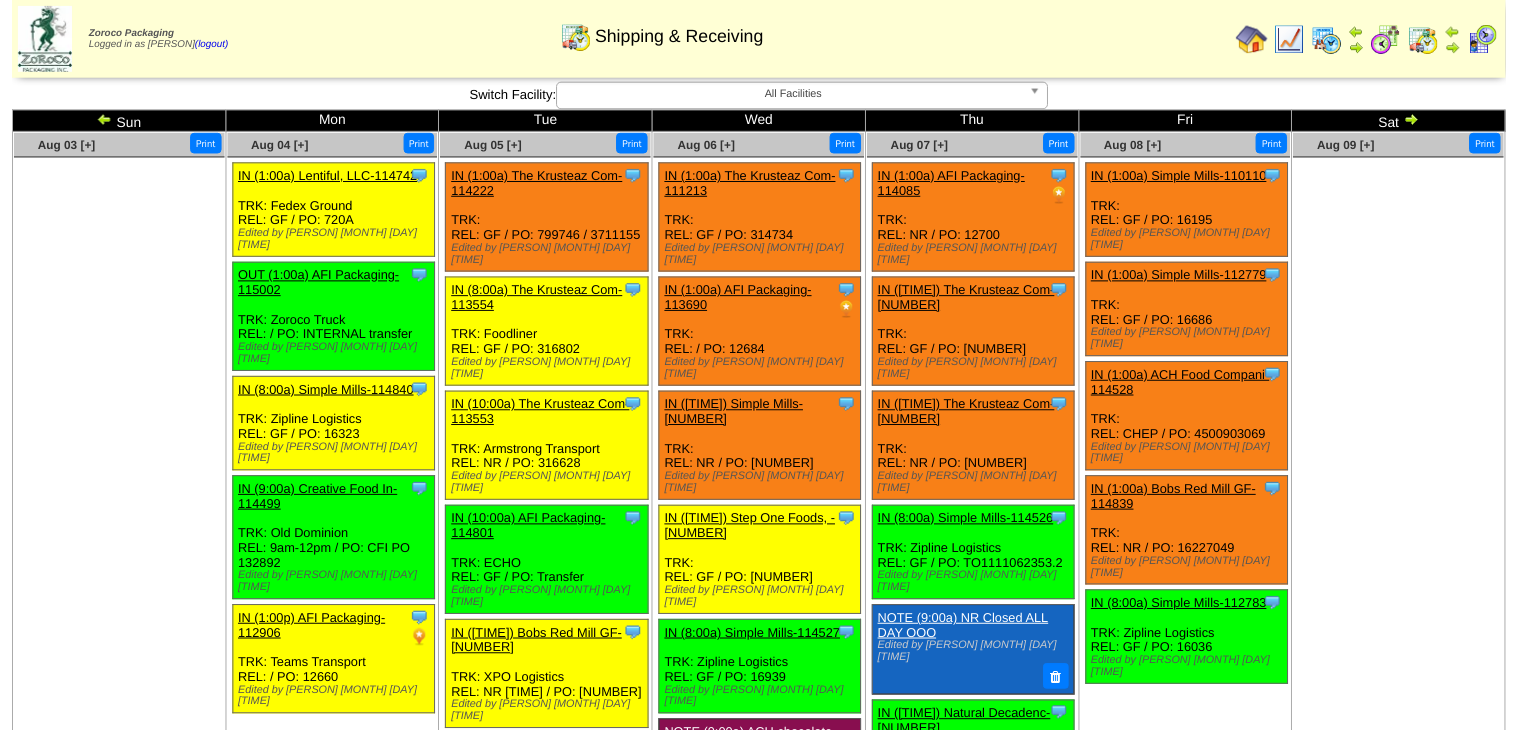 scroll, scrollTop: 0, scrollLeft: 0, axis: both 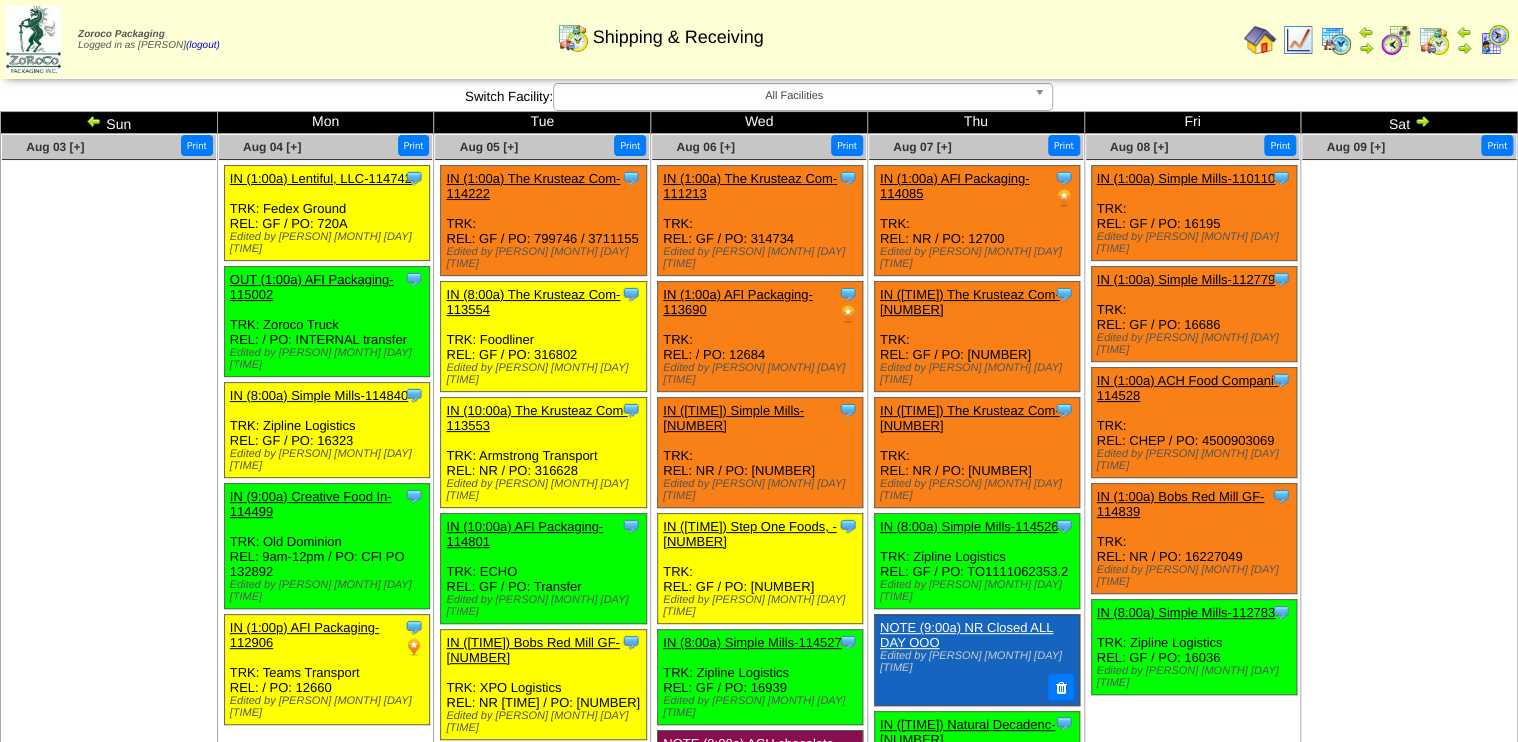 click on "OUT
(1:00a)
AFI Packaging-115002" at bounding box center (312, 287) 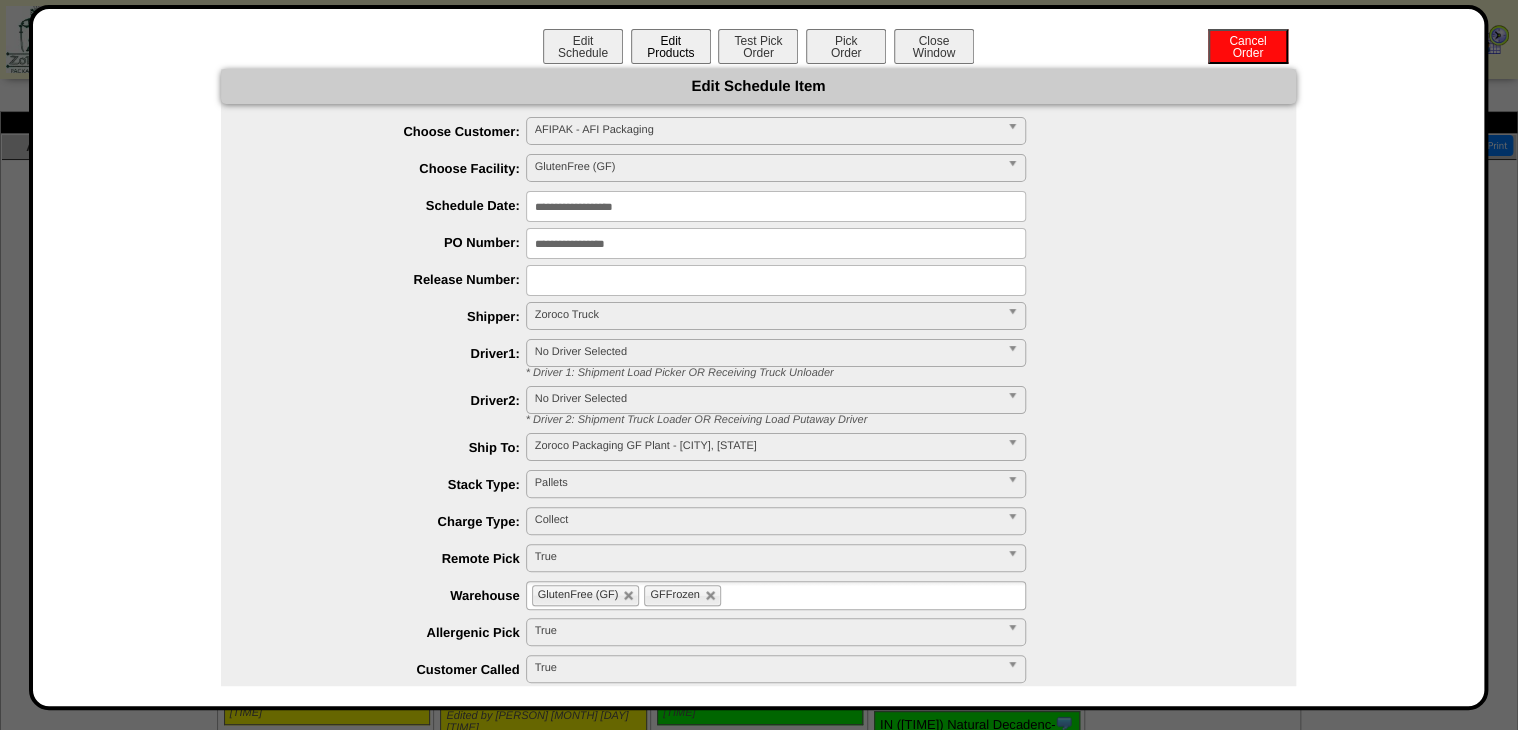 click on "Edit Products" at bounding box center [671, 46] 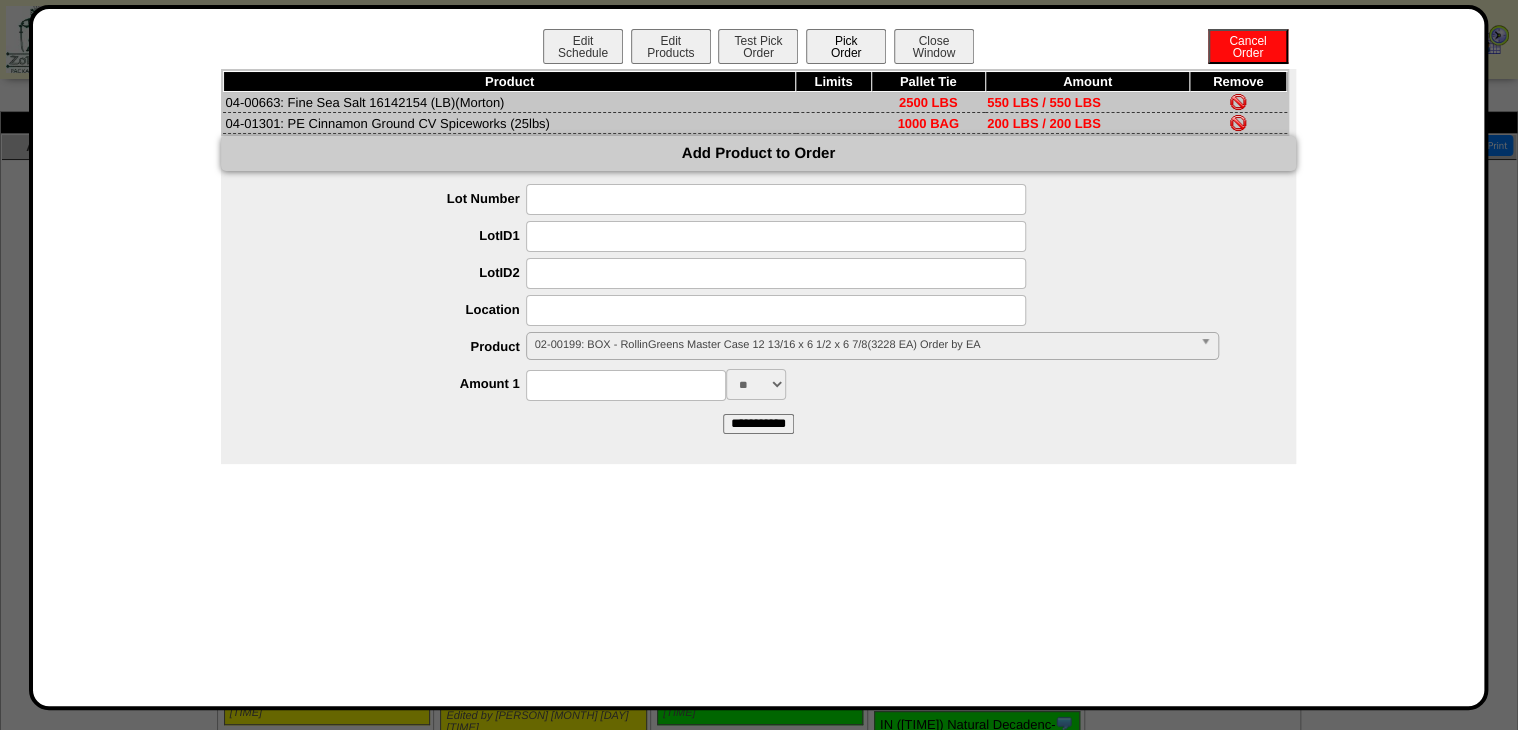 click on "Pick Order" at bounding box center [846, 46] 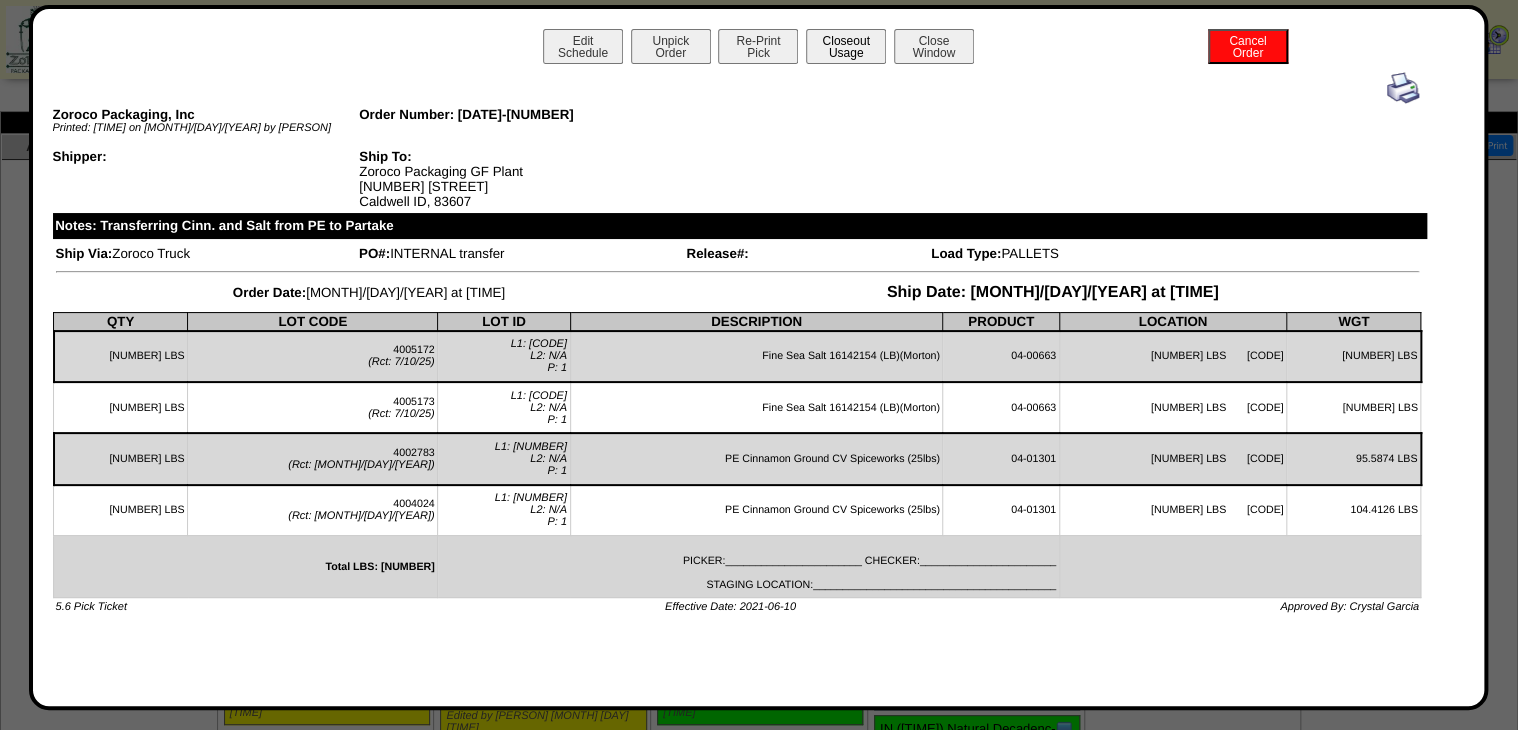 click on "Closeout Usage" at bounding box center (846, 46) 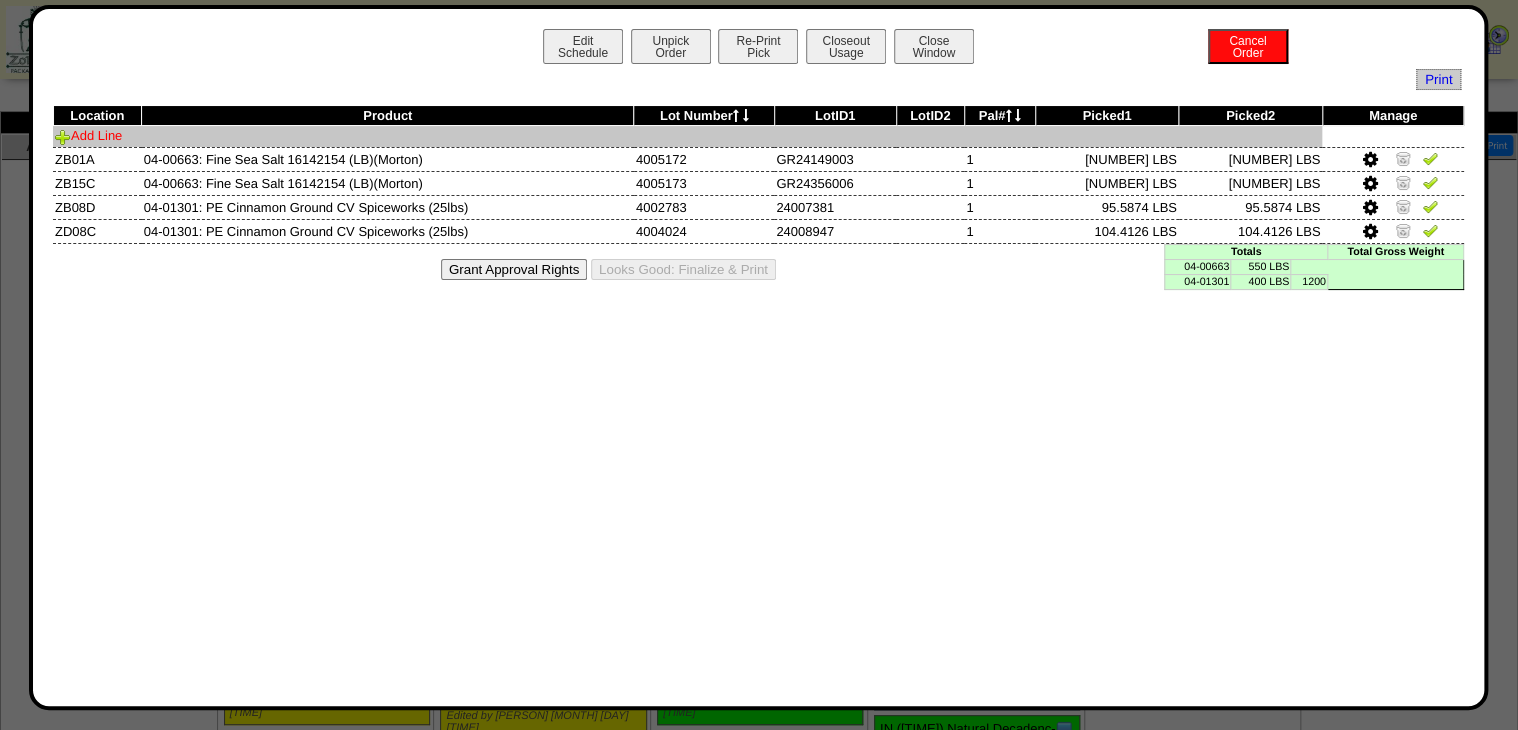 click on "Add Line" at bounding box center [88, 135] 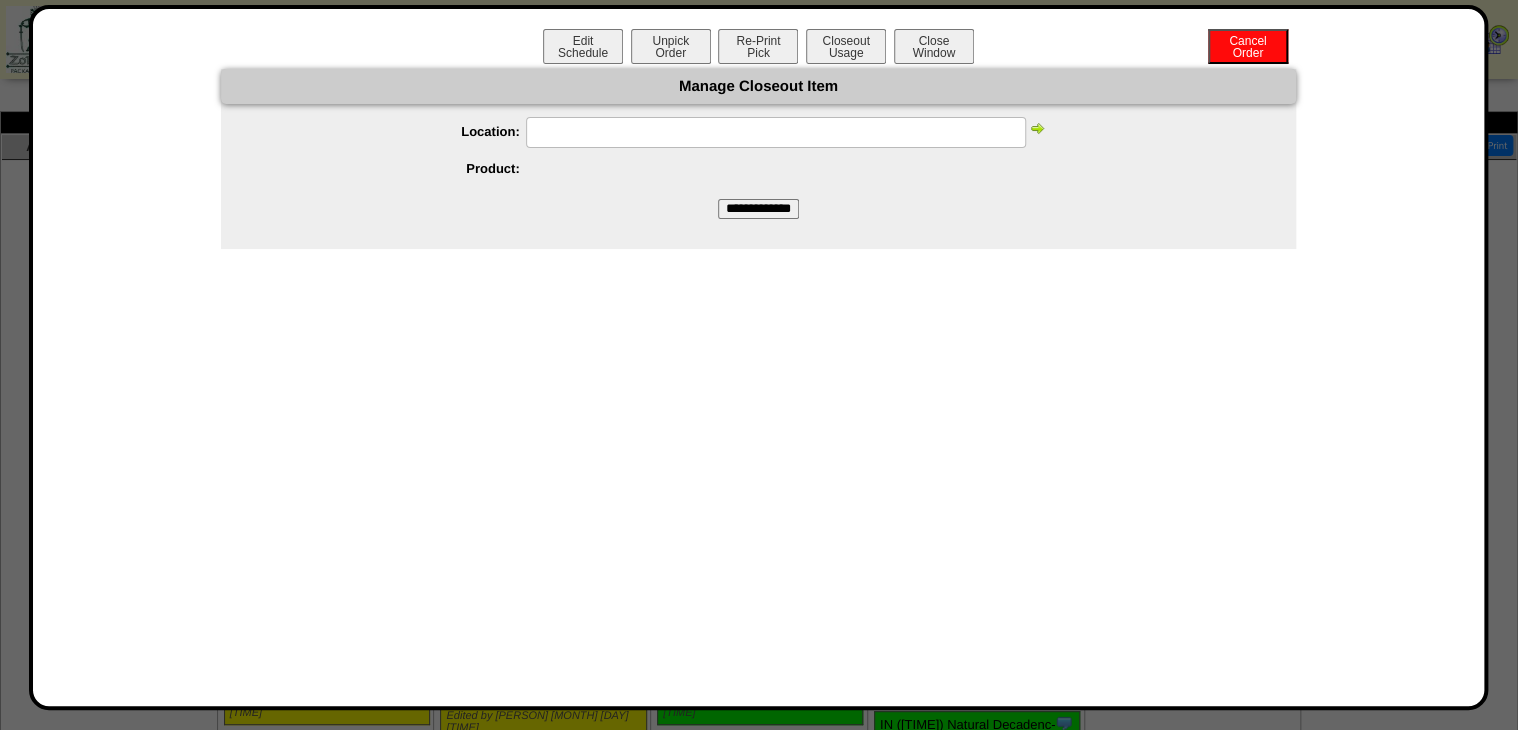 click at bounding box center (776, 132) 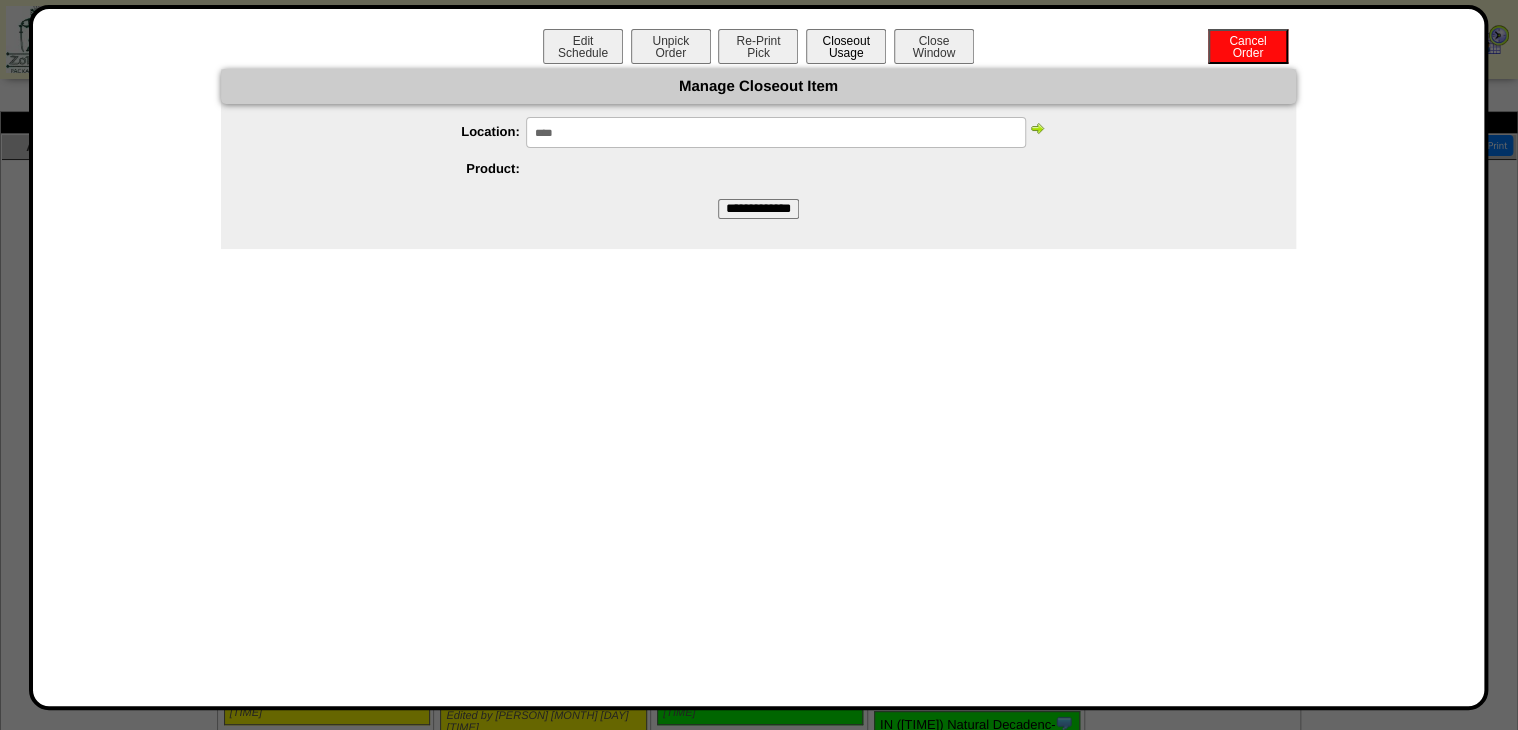 type on "****" 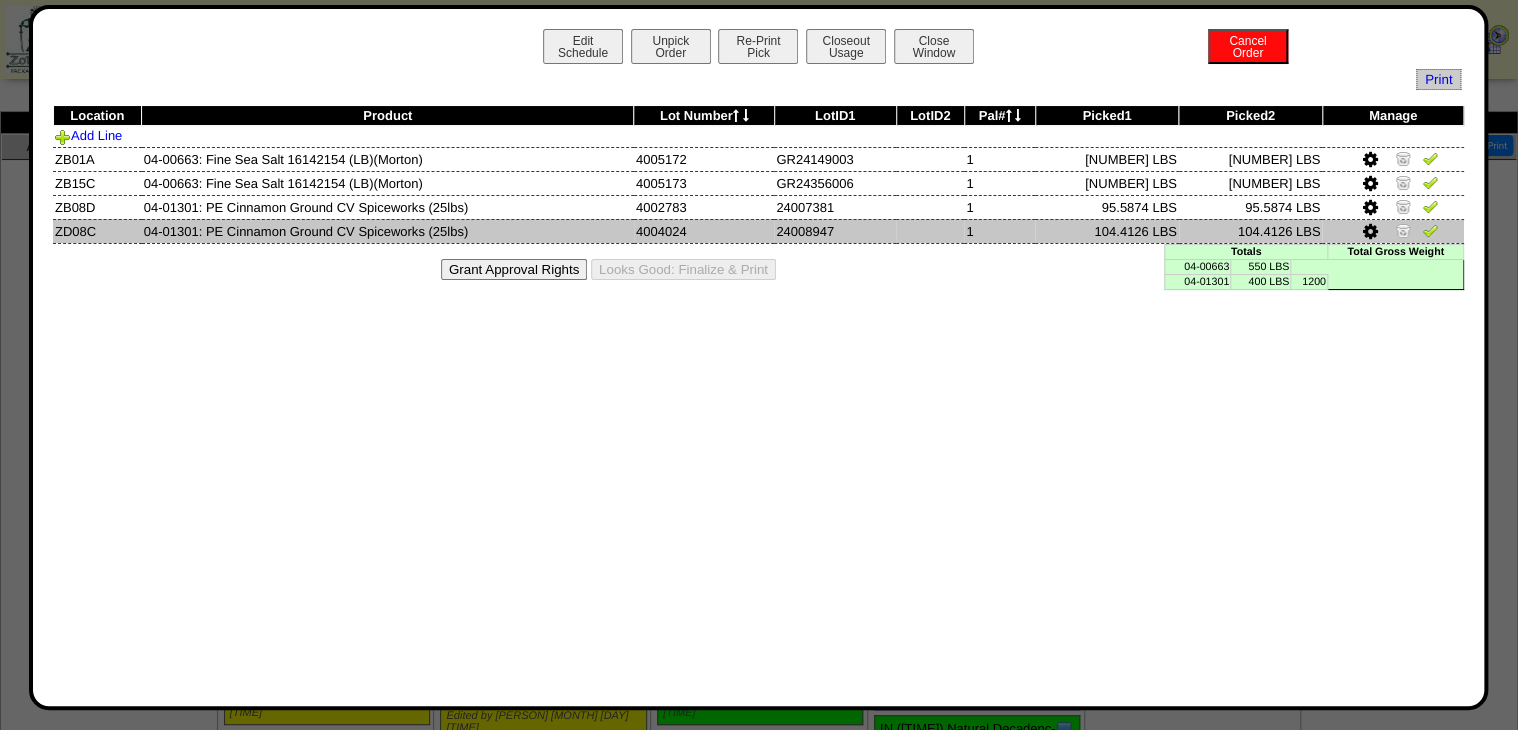 click at bounding box center (1369, 232) 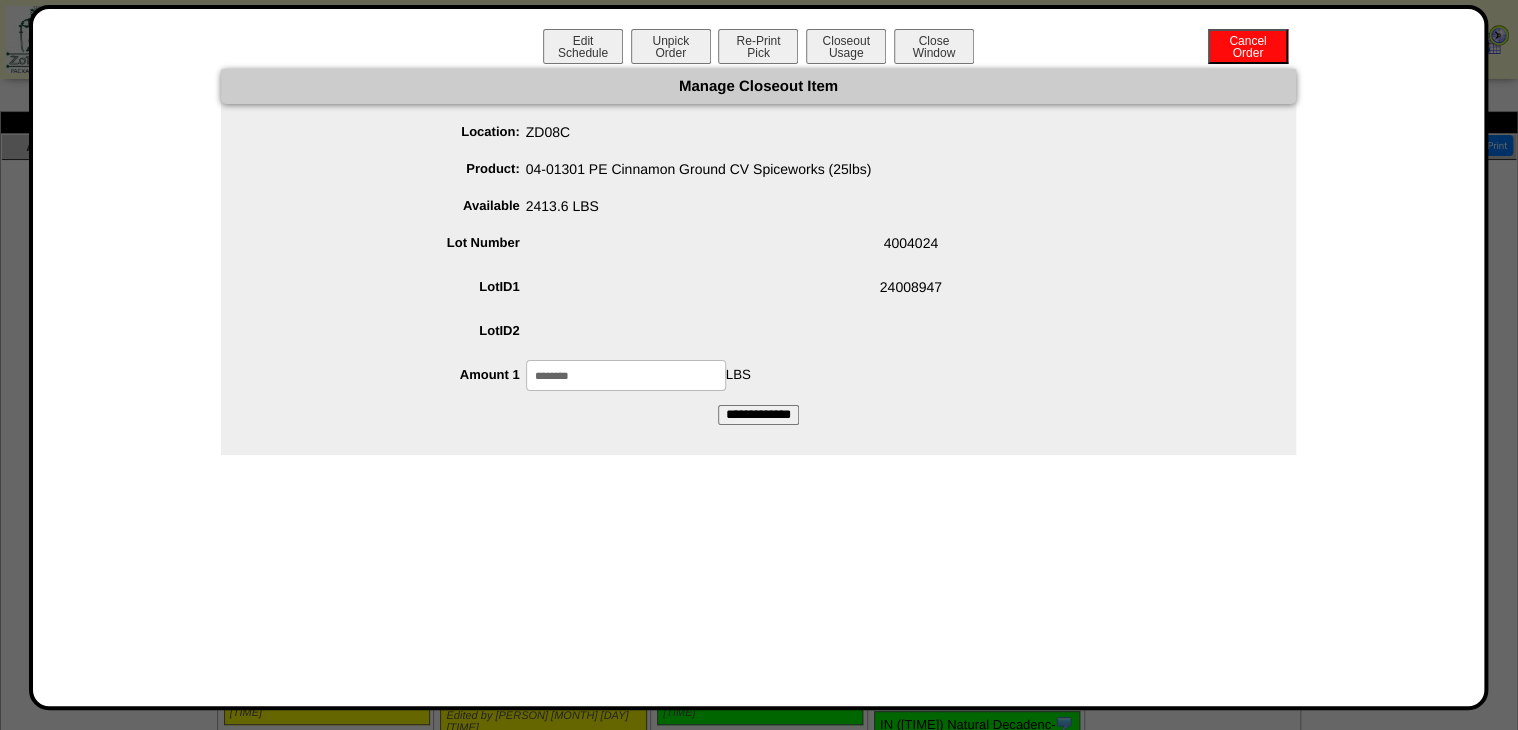 drag, startPoint x: 632, startPoint y: 377, endPoint x: 459, endPoint y: 402, distance: 174.79703 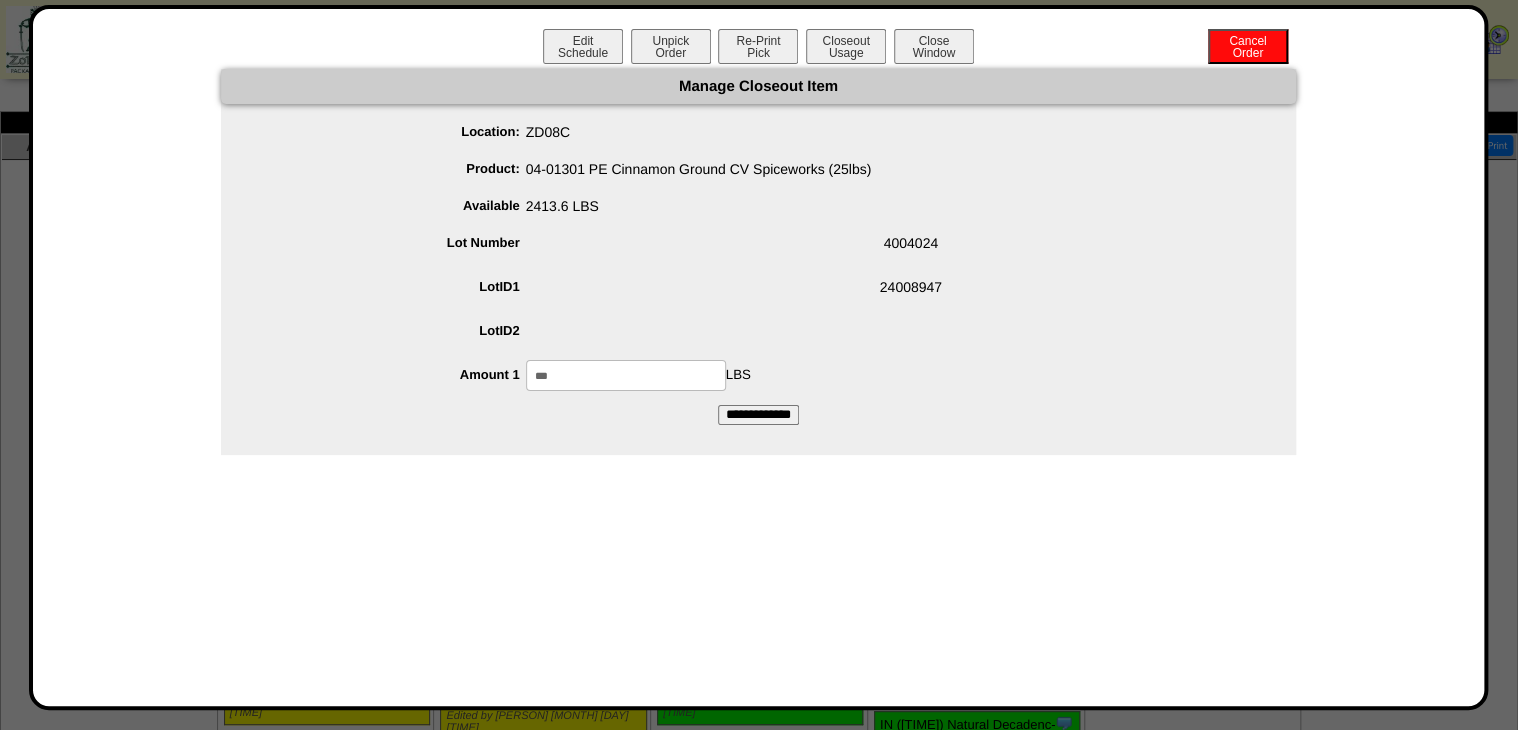 type on "***" 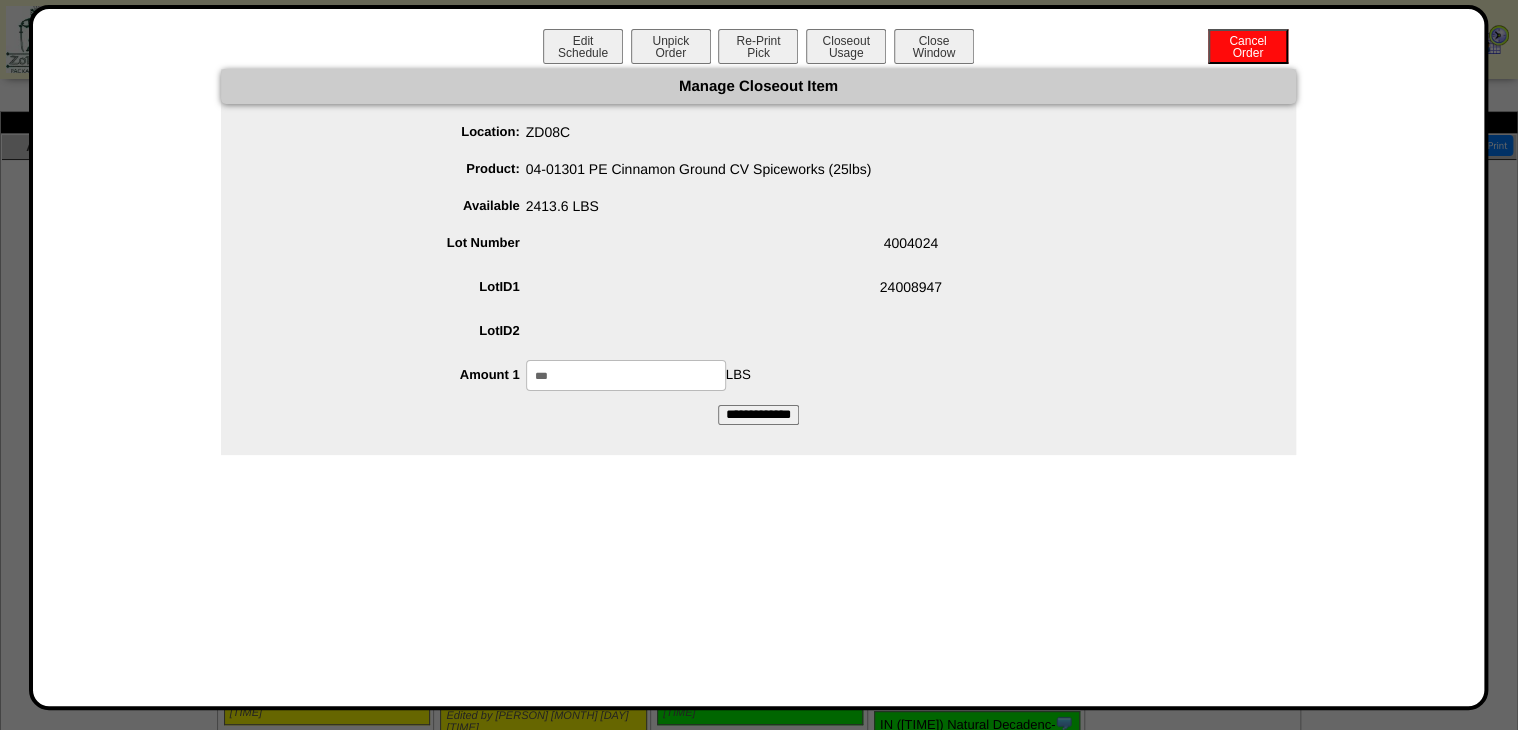 click on "**********" at bounding box center [758, 415] 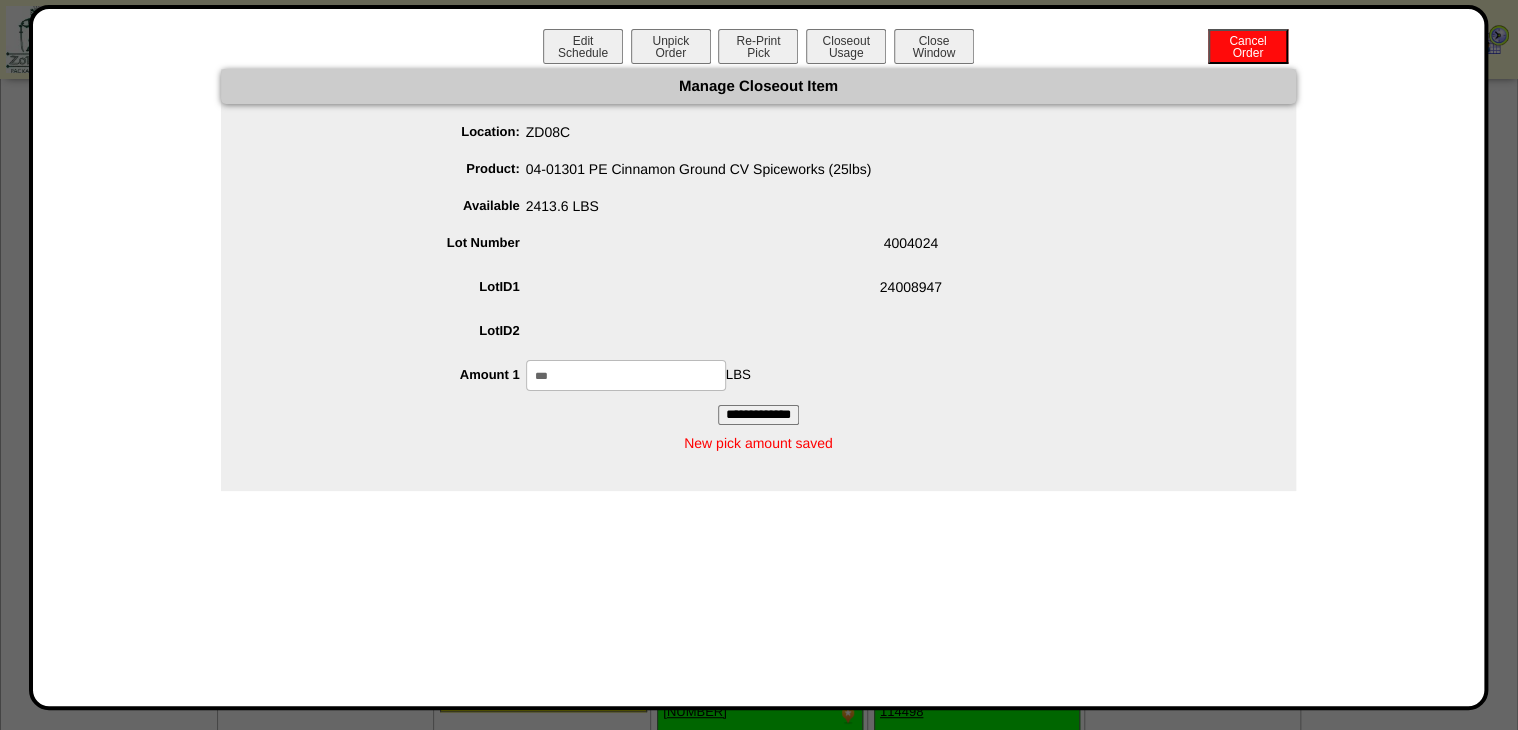 scroll, scrollTop: 160, scrollLeft: 0, axis: vertical 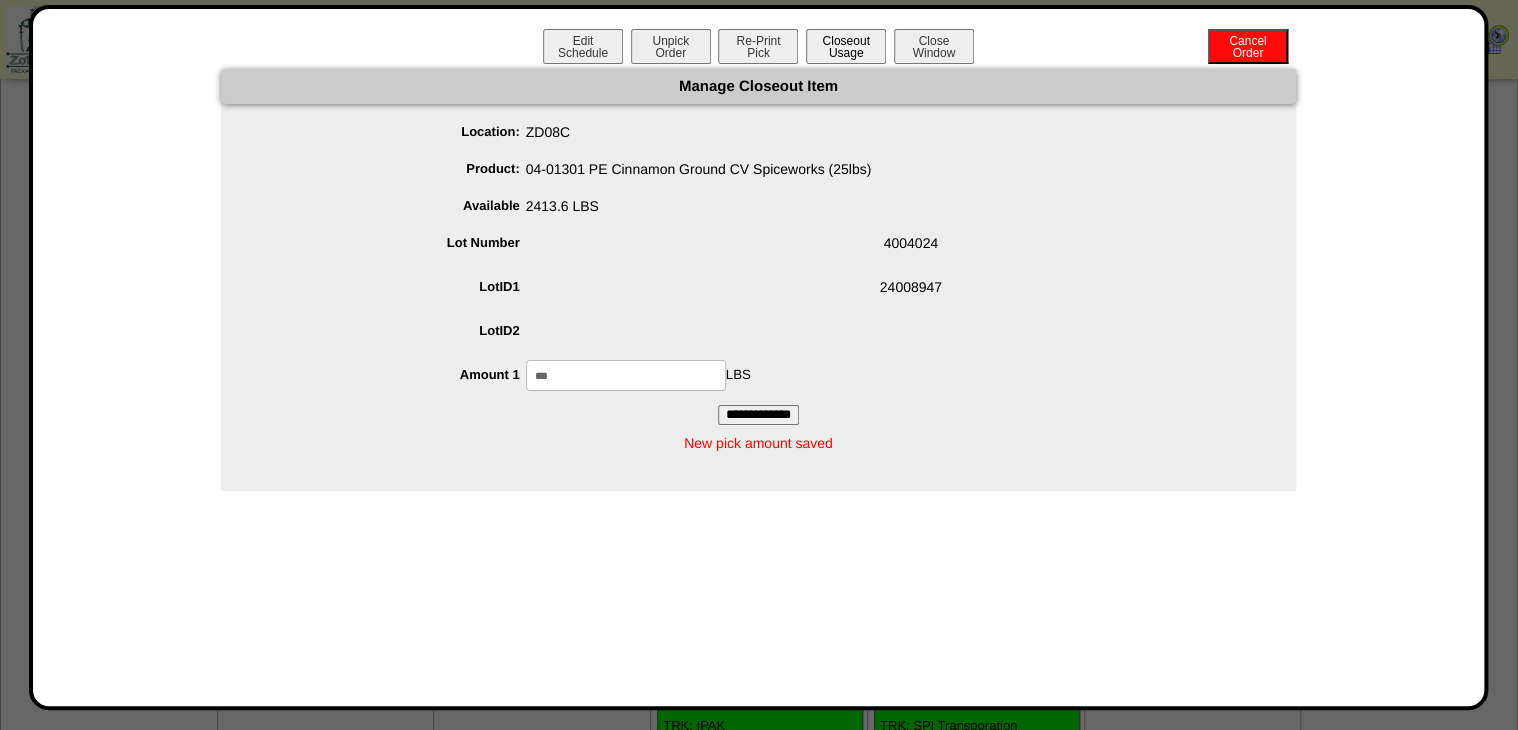 click on "Closeout Usage" at bounding box center [846, 46] 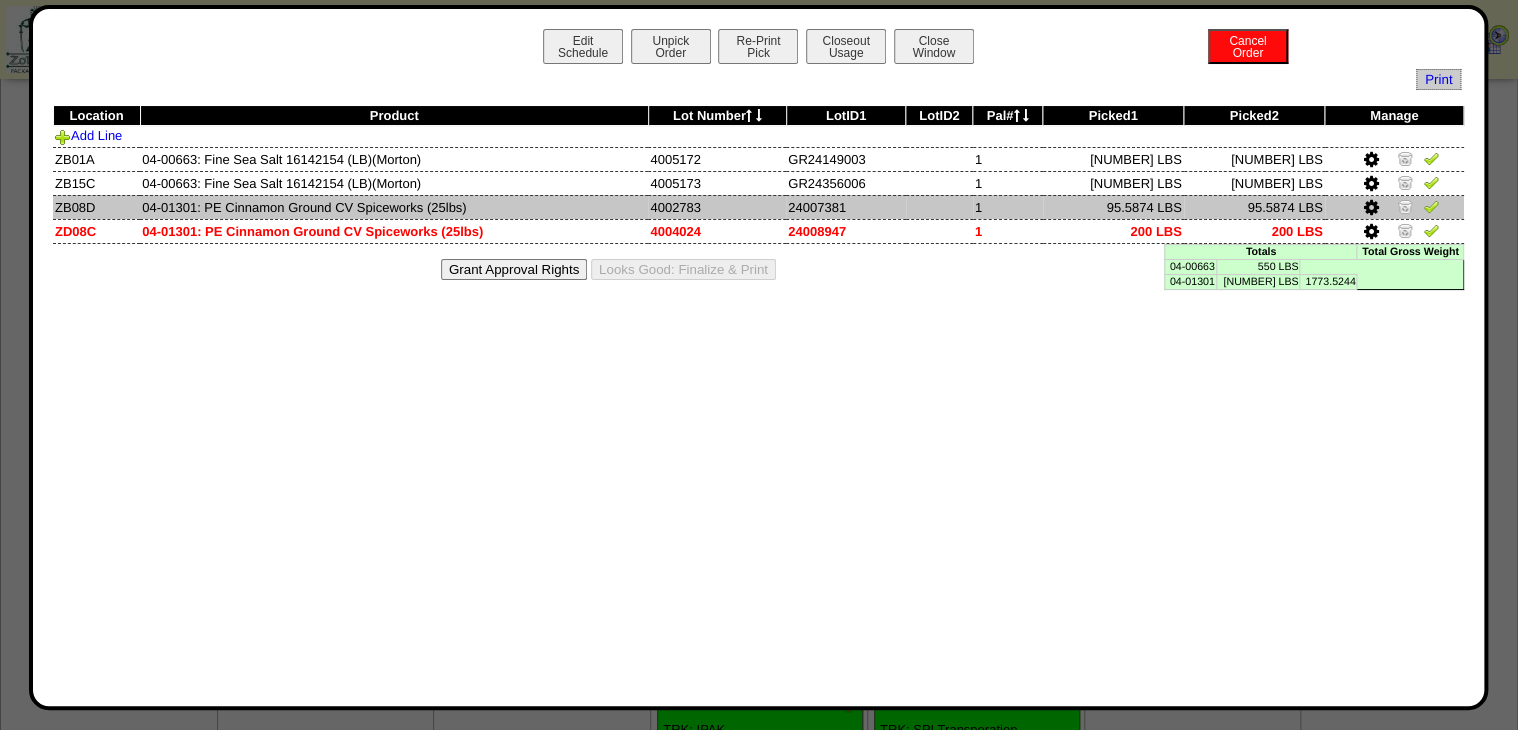 click at bounding box center (1405, 206) 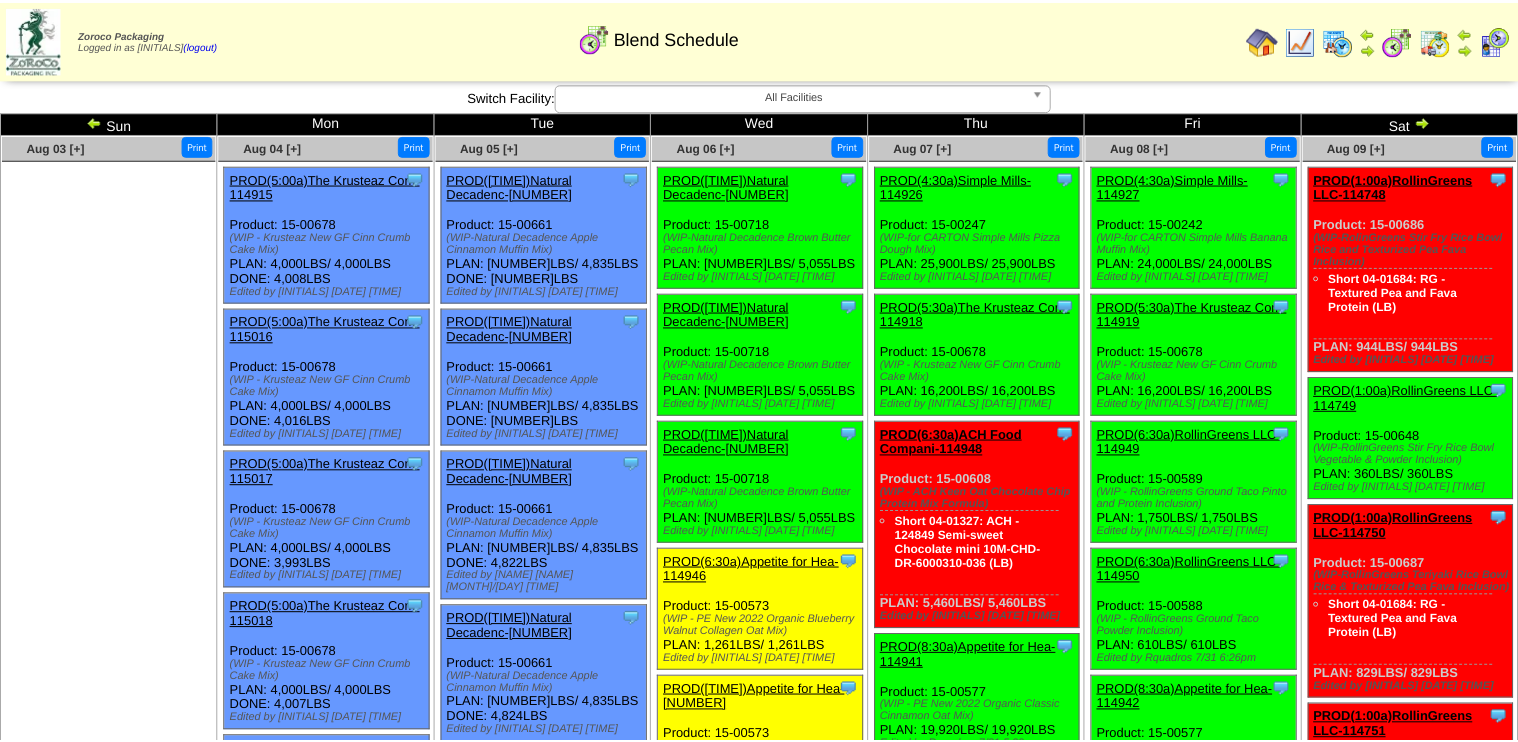 scroll, scrollTop: 0, scrollLeft: 0, axis: both 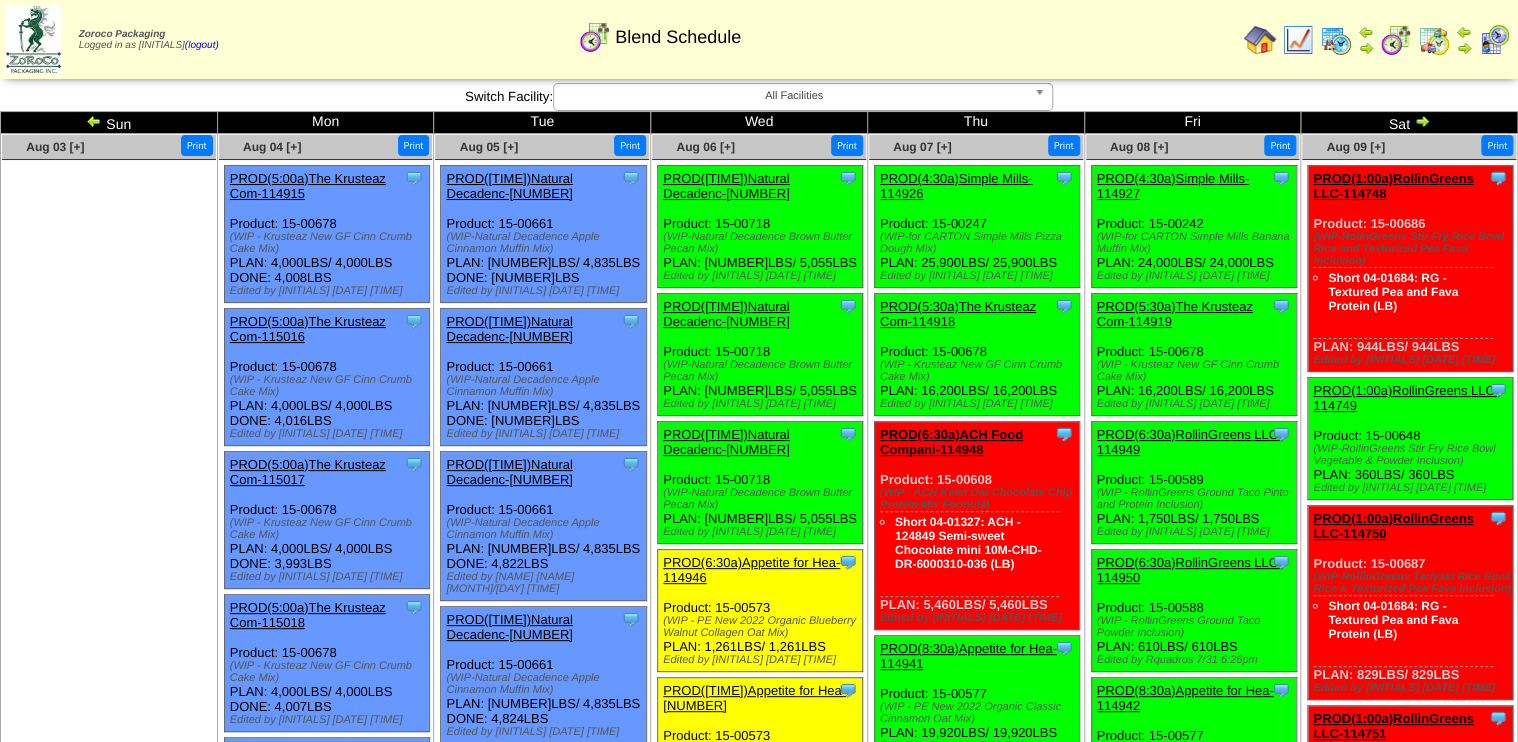 click at bounding box center [1298, 40] 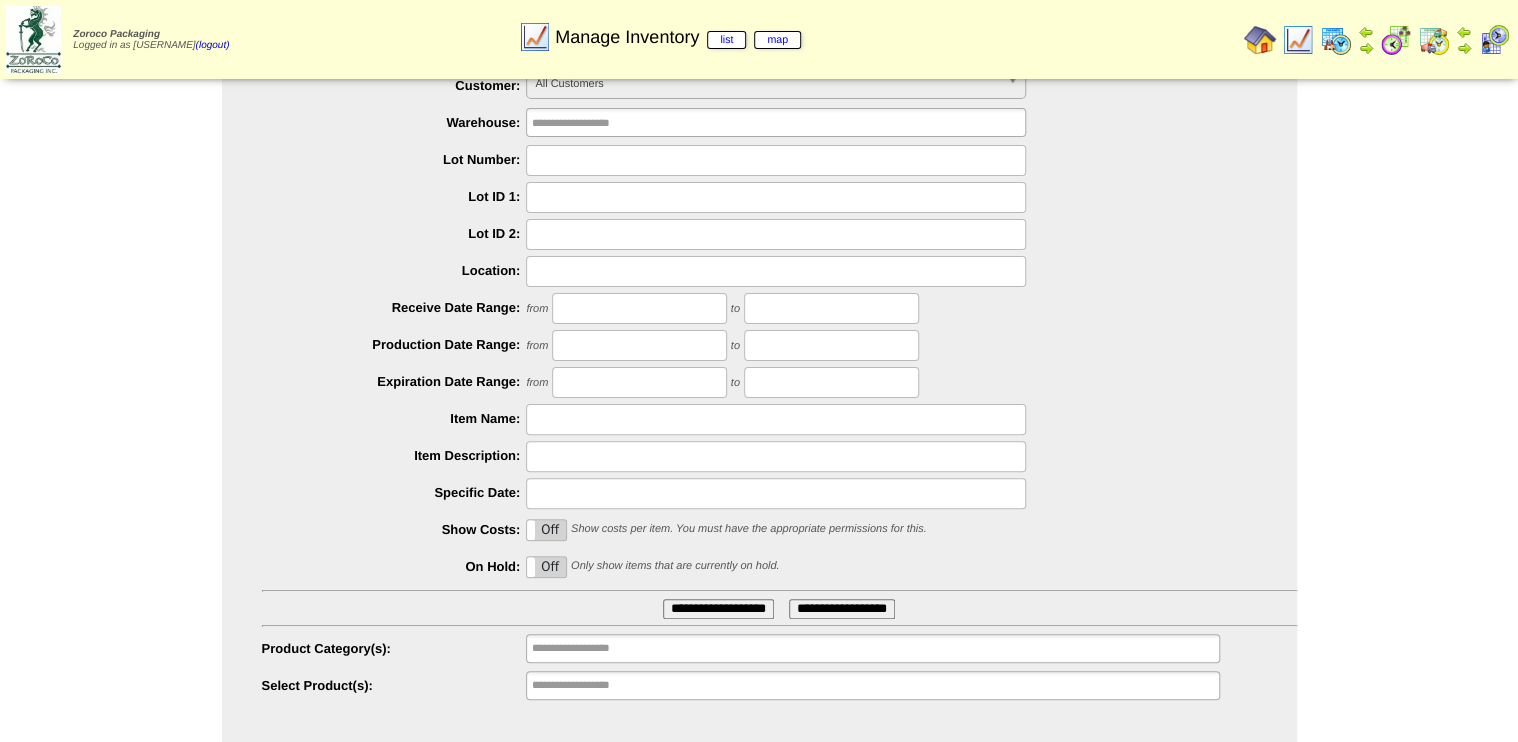 scroll, scrollTop: 91, scrollLeft: 0, axis: vertical 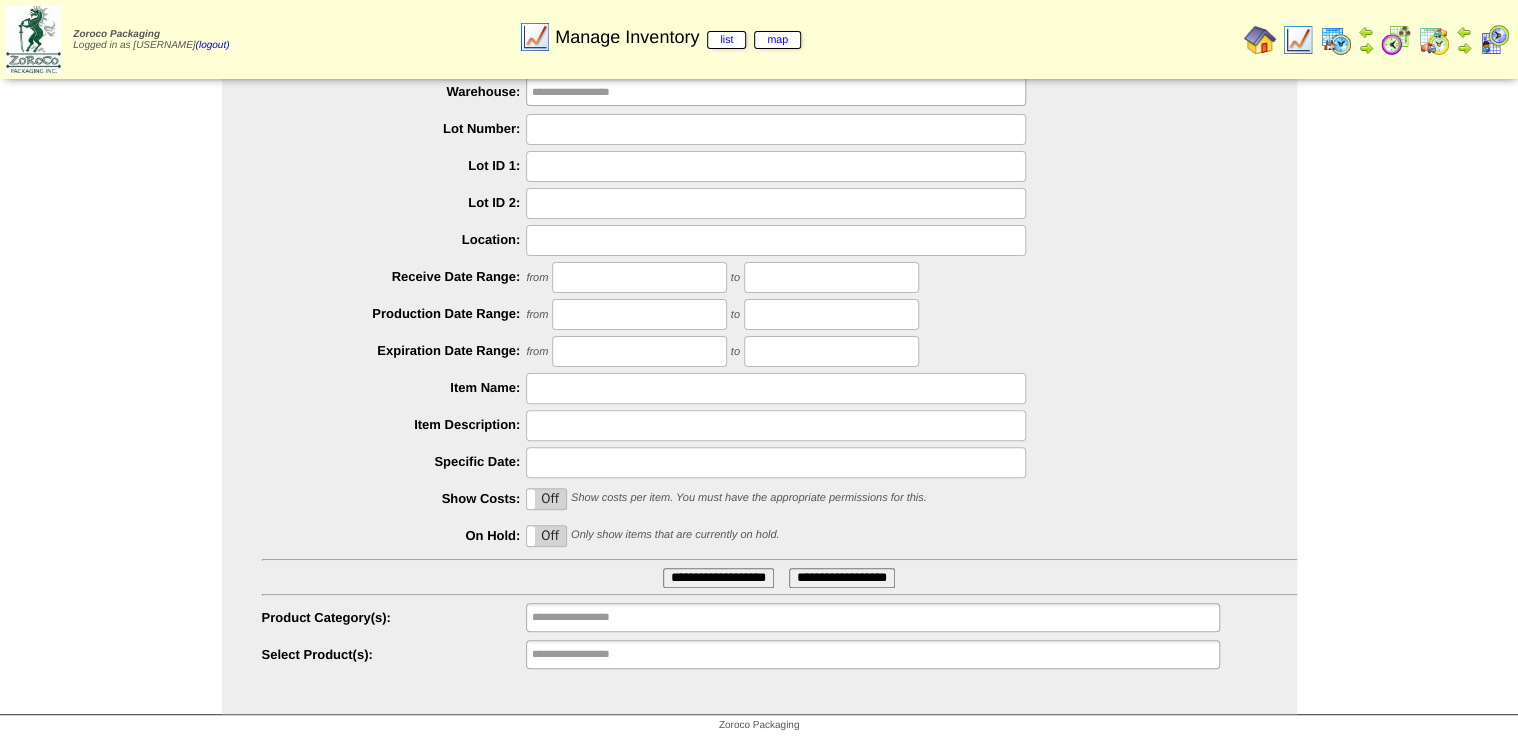 click on "**********" at bounding box center [872, 654] 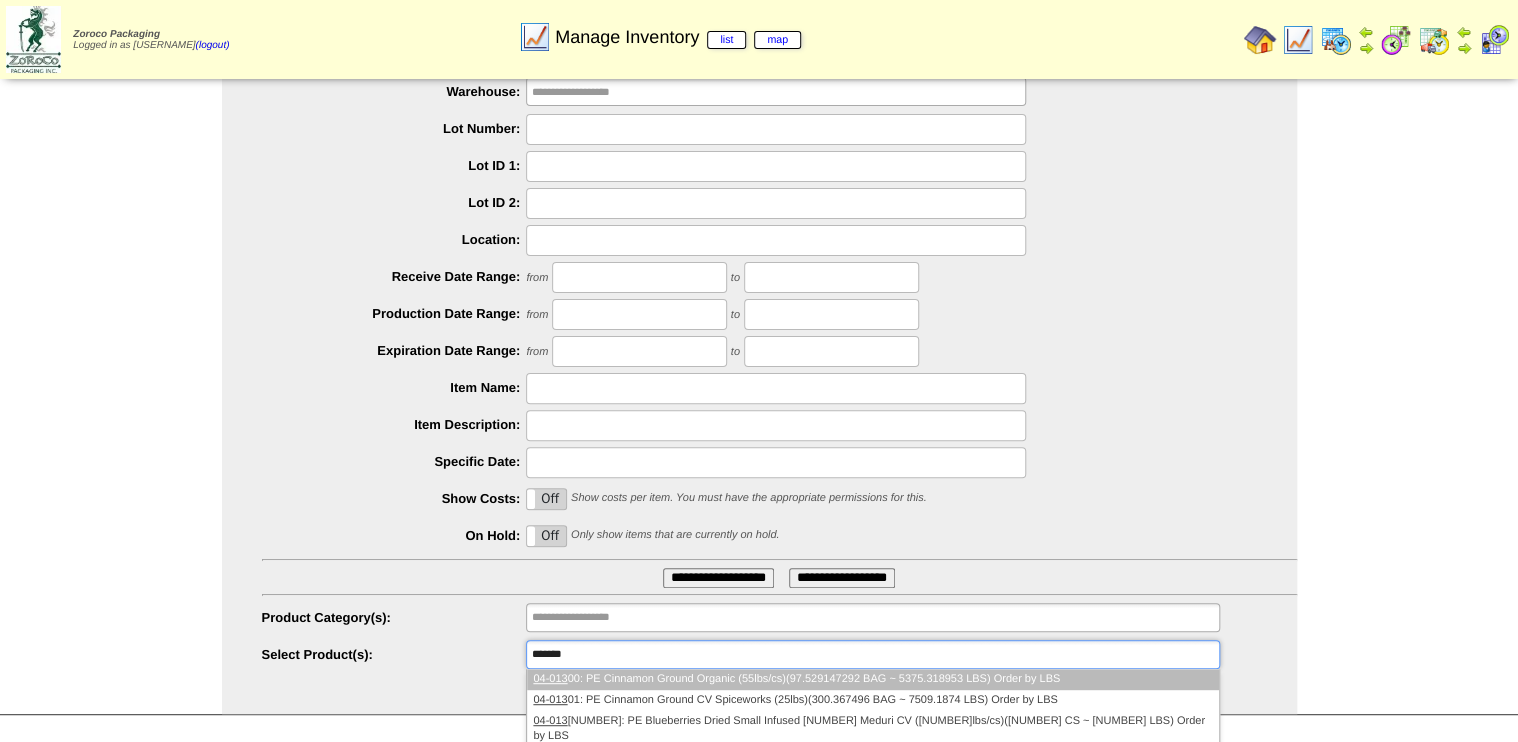type on "********" 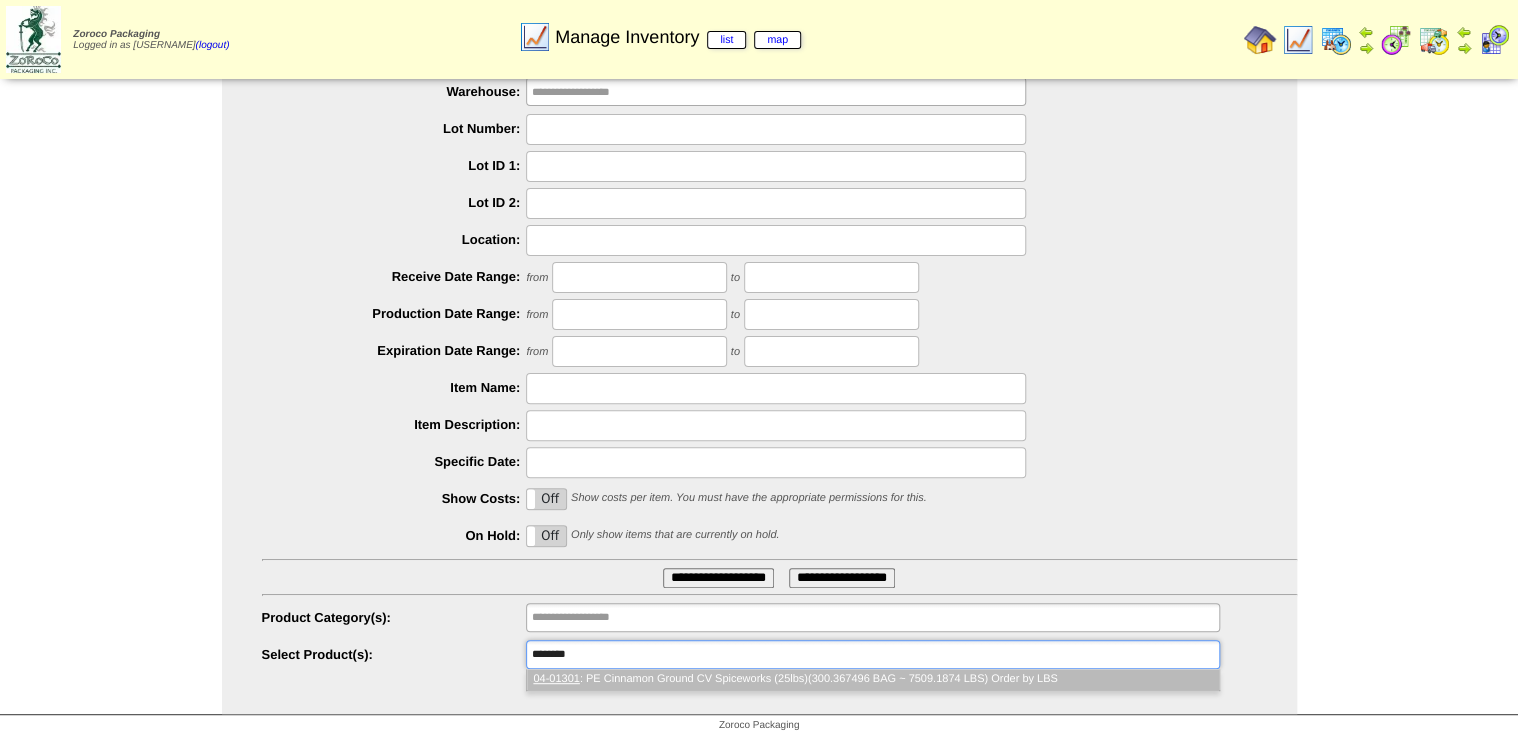 type 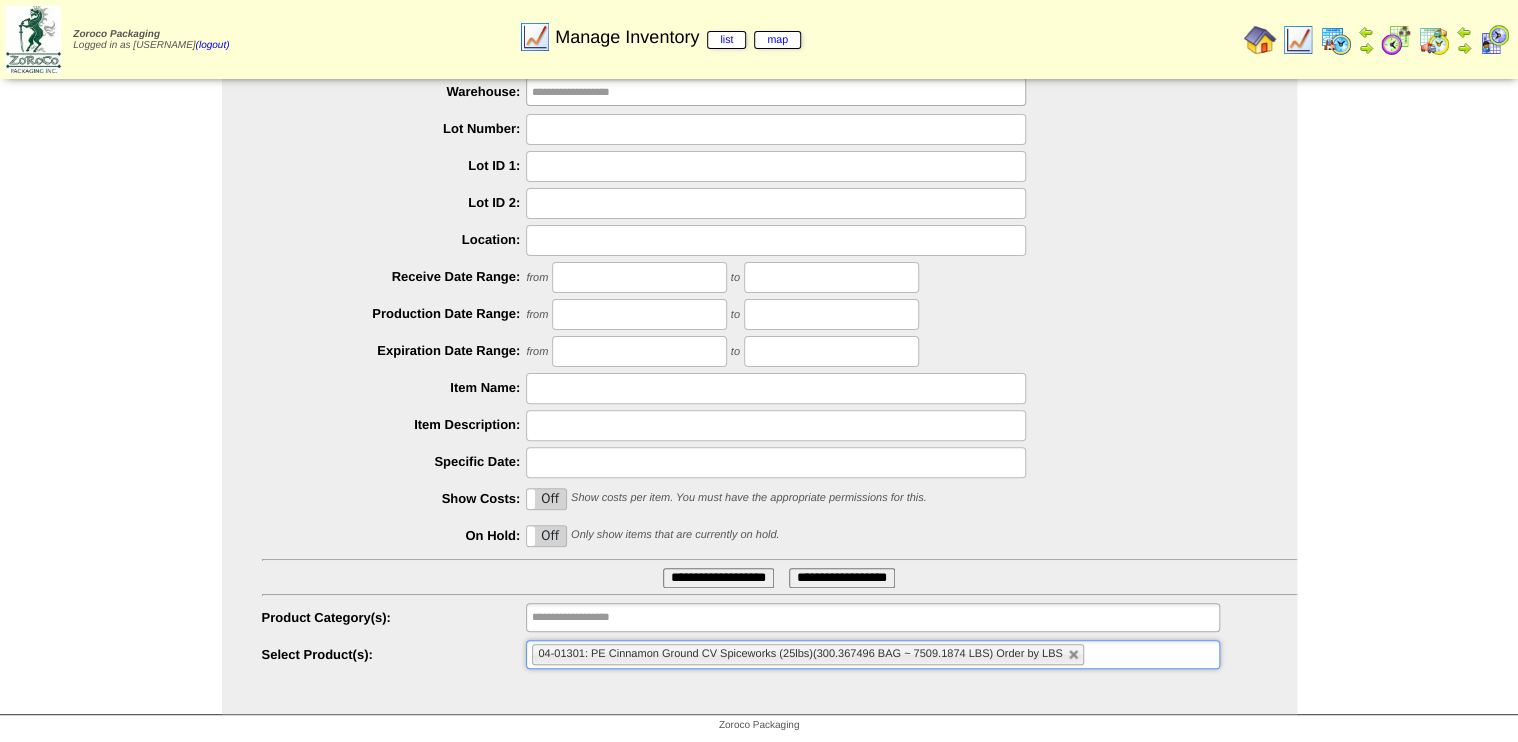 click on "**********" at bounding box center (718, 578) 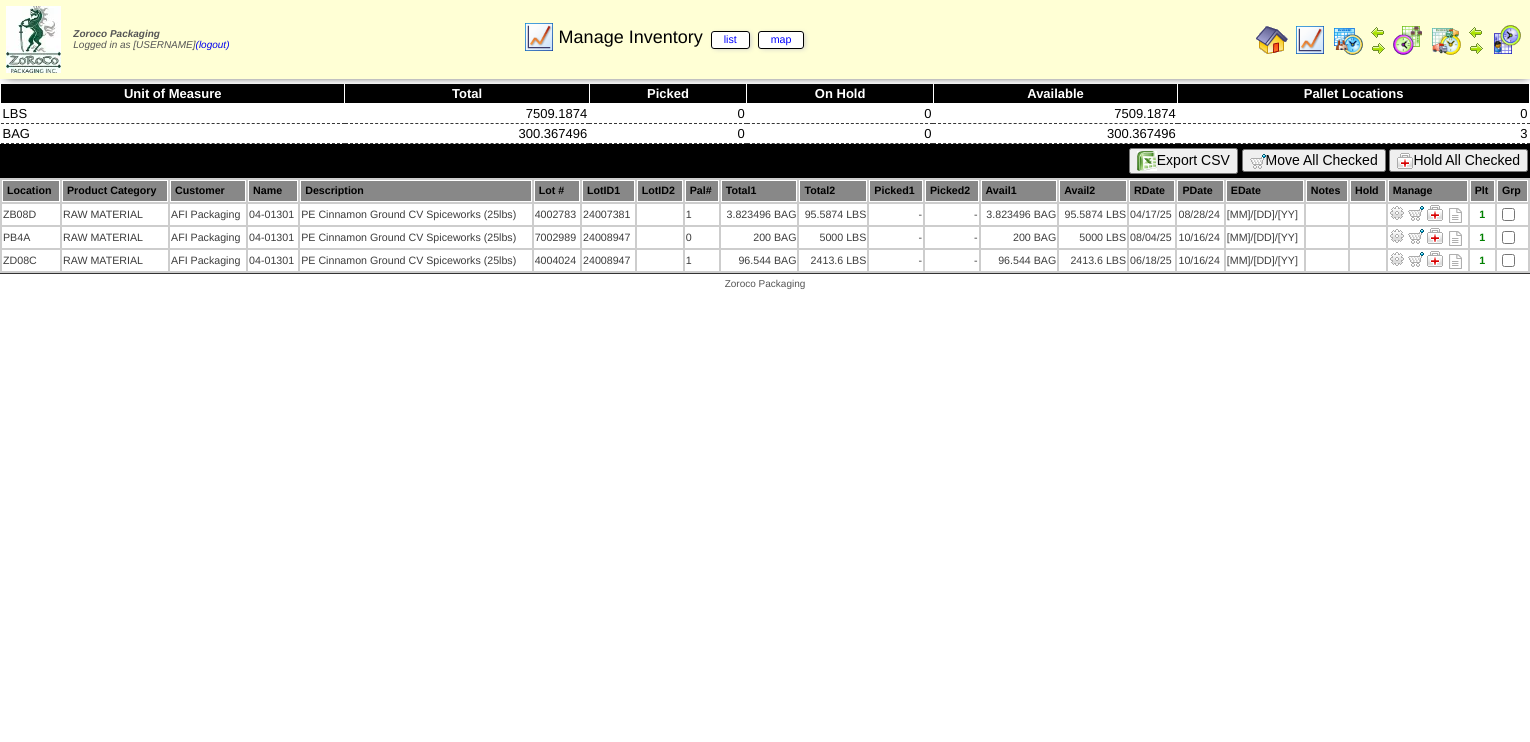 scroll, scrollTop: 0, scrollLeft: 0, axis: both 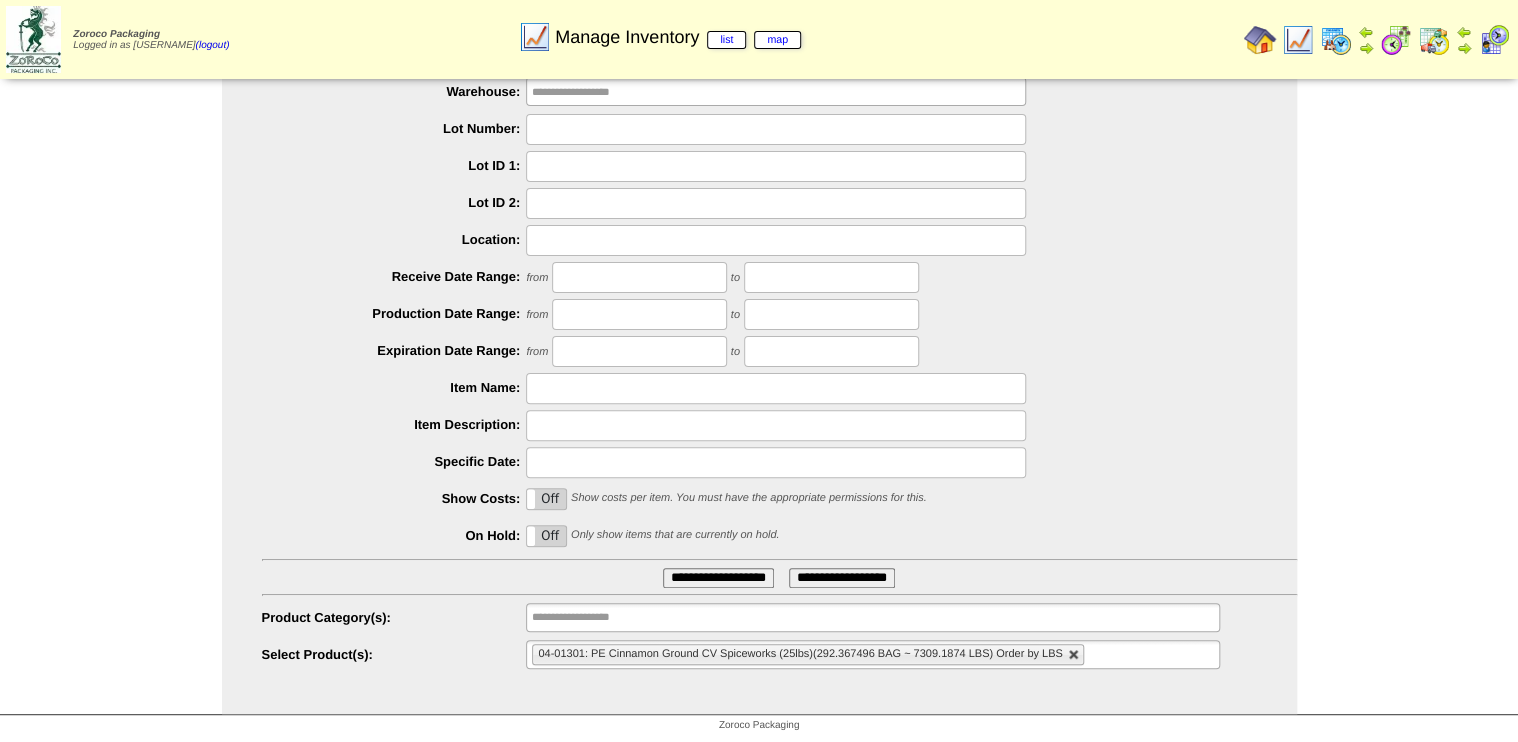 click at bounding box center [1074, 655] 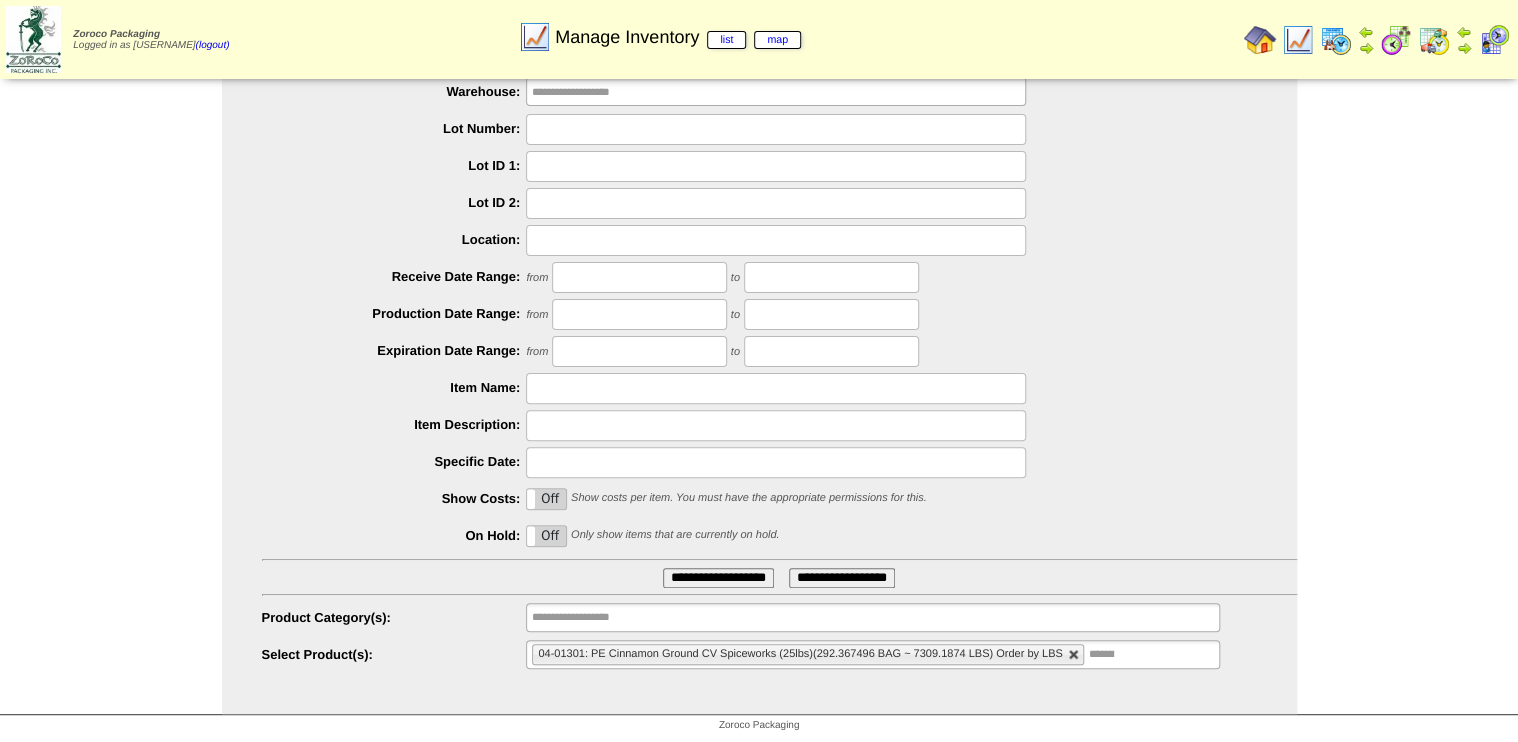 click on "**********" at bounding box center (872, 654) 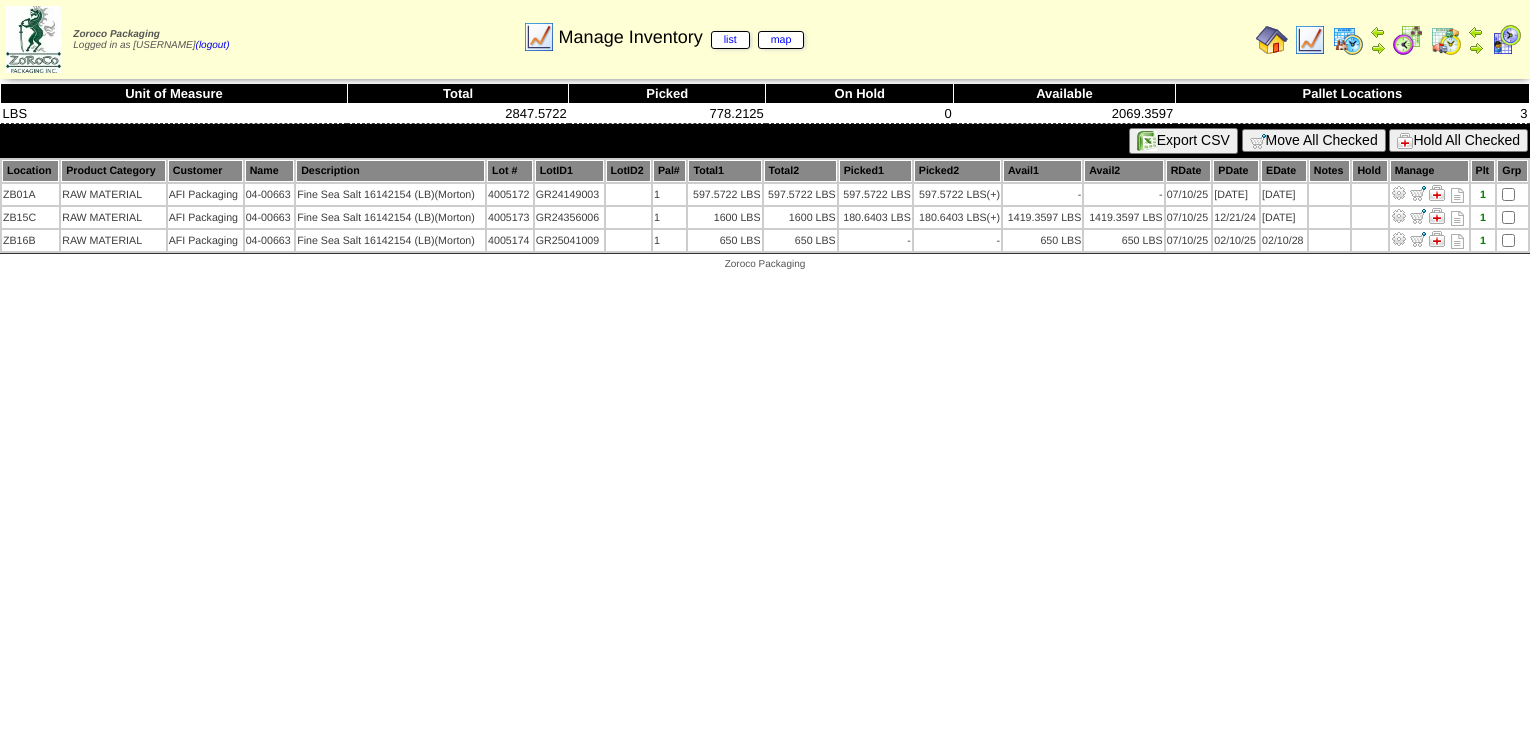 scroll, scrollTop: 0, scrollLeft: 0, axis: both 